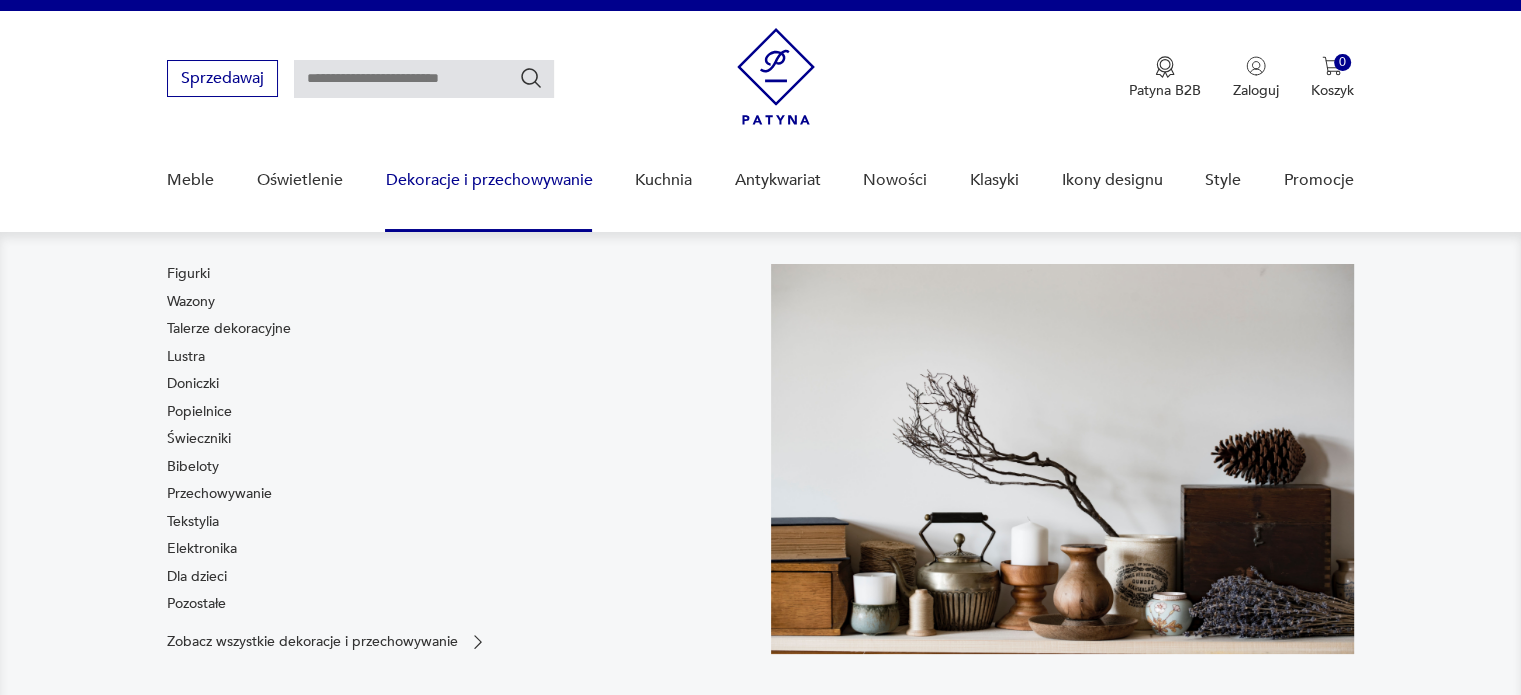 scroll, scrollTop: 29, scrollLeft: 0, axis: vertical 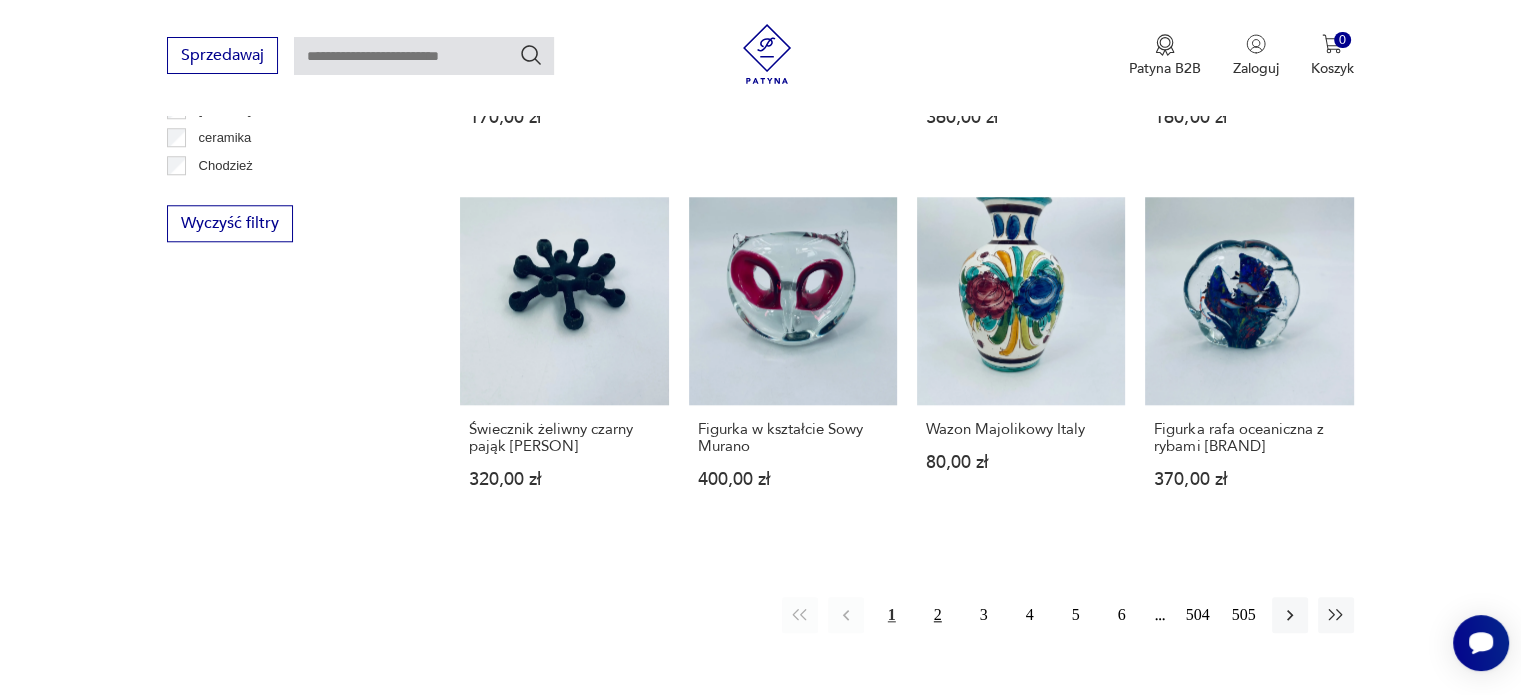 click on "2" at bounding box center [938, 615] 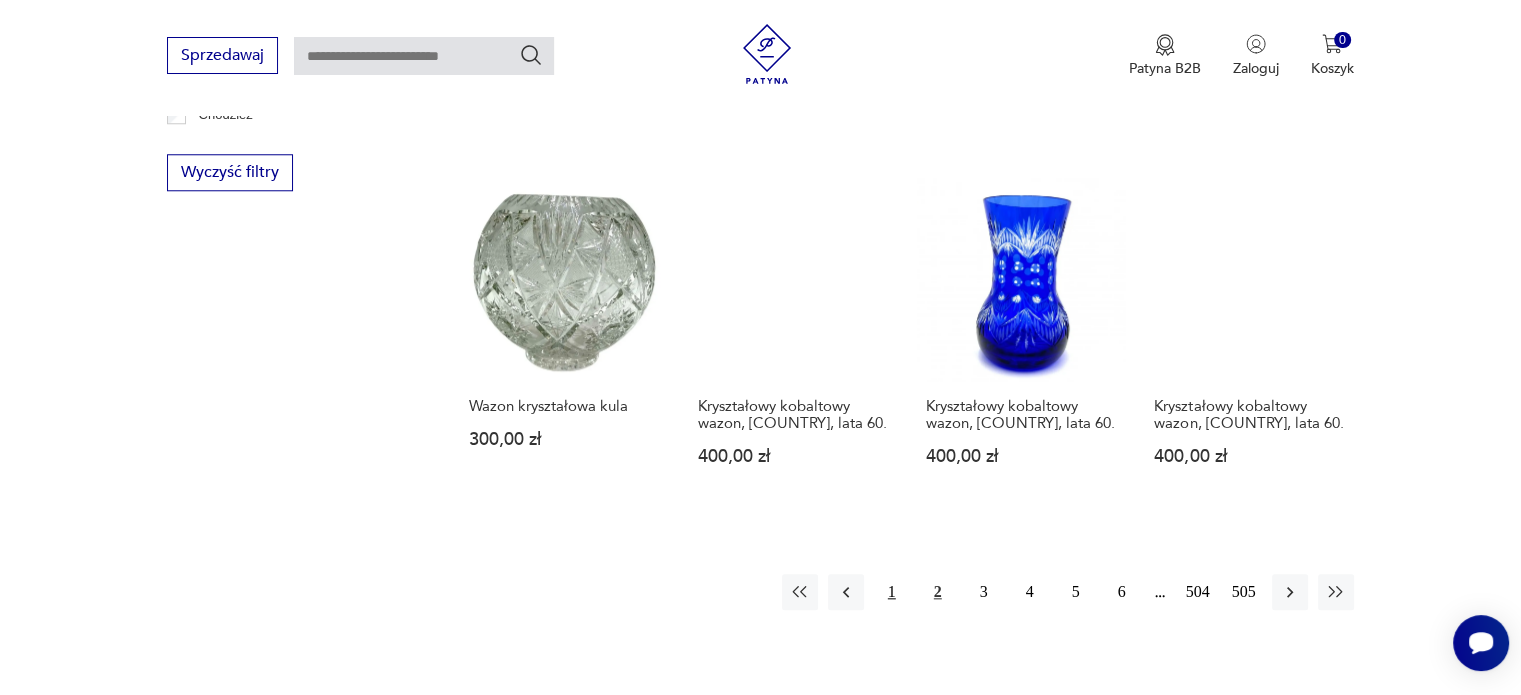 scroll, scrollTop: 1915, scrollLeft: 0, axis: vertical 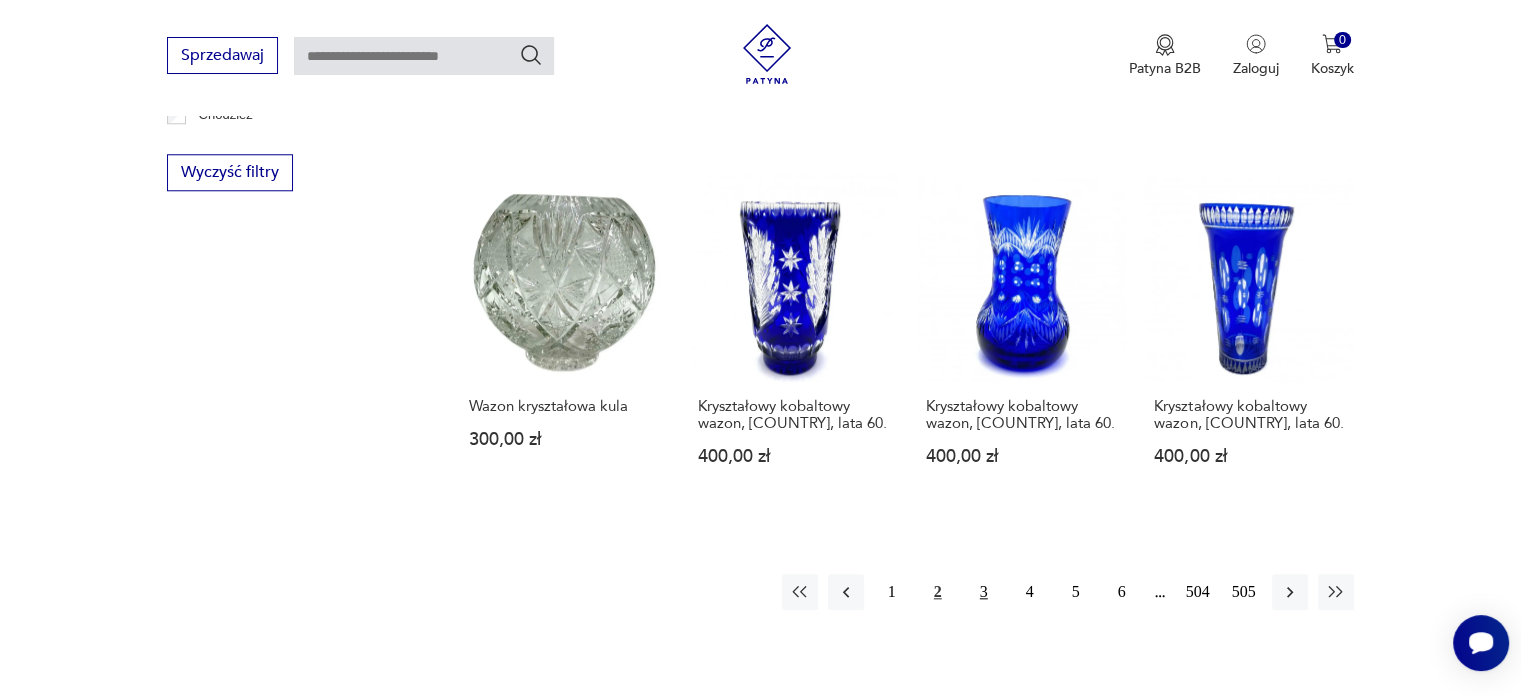 click on "3" at bounding box center [984, 592] 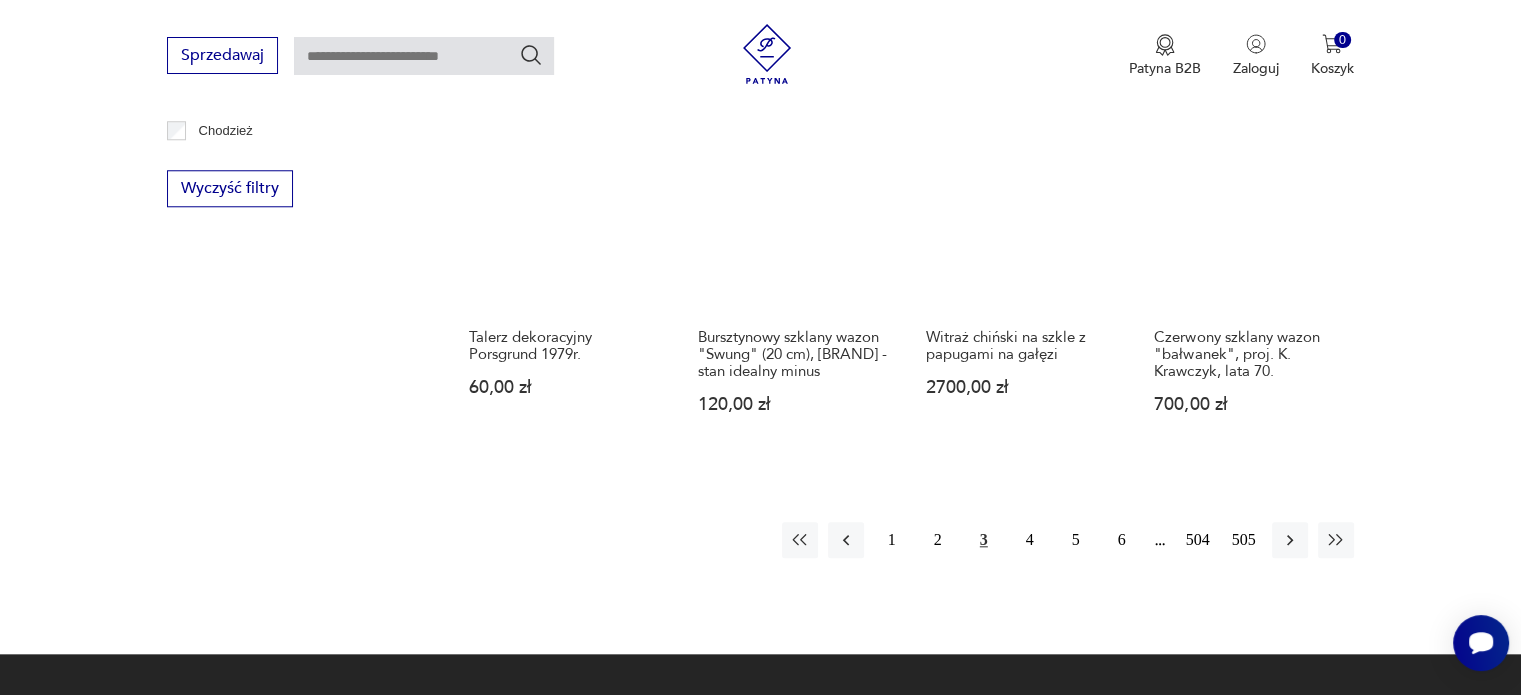 scroll, scrollTop: 1902, scrollLeft: 0, axis: vertical 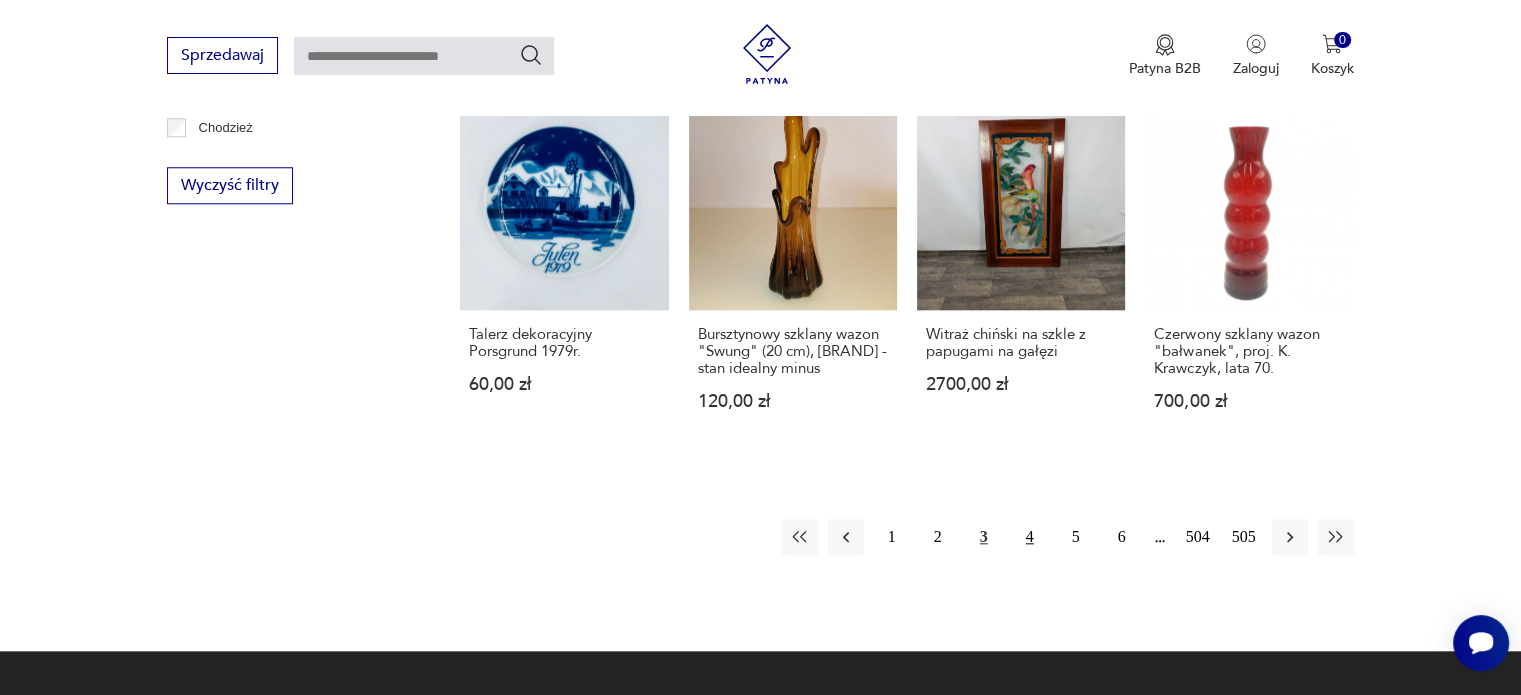 click on "4" at bounding box center (1030, 537) 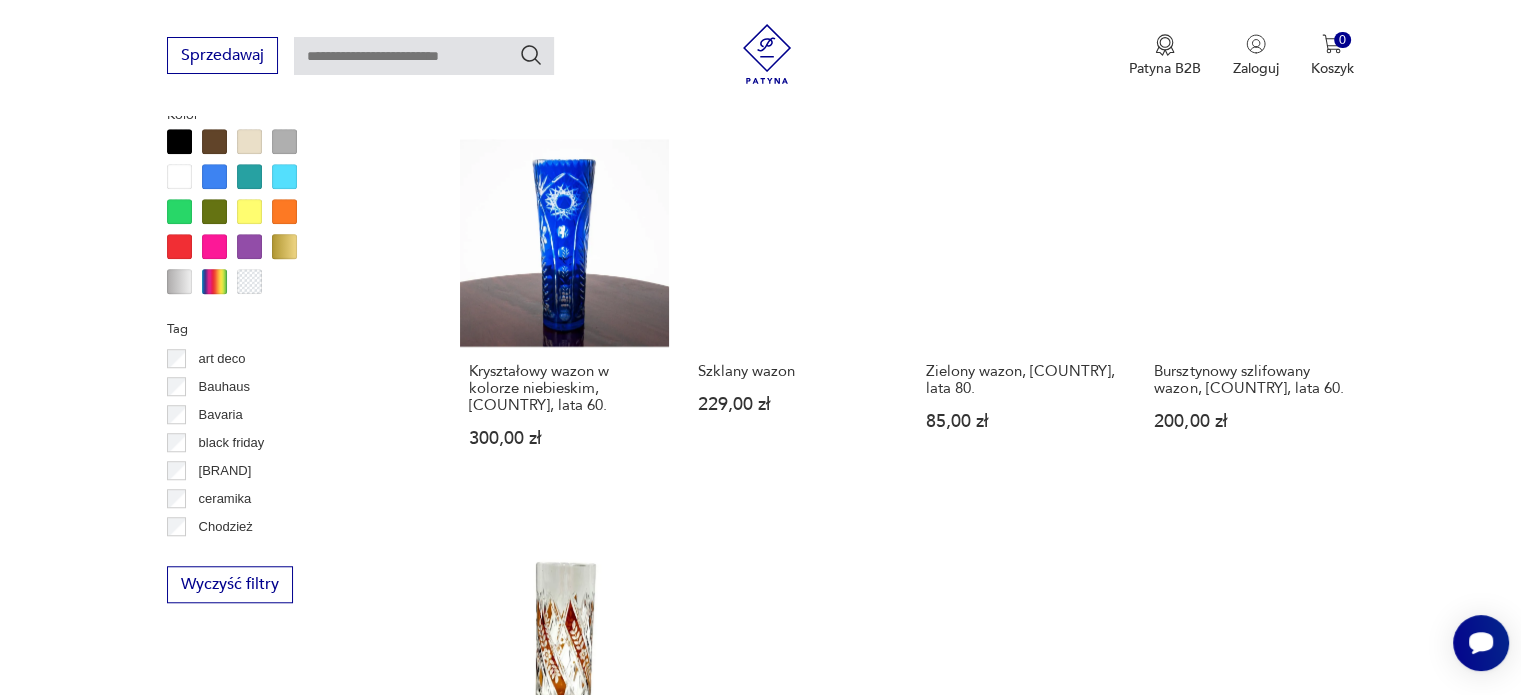 scroll, scrollTop: 1504, scrollLeft: 0, axis: vertical 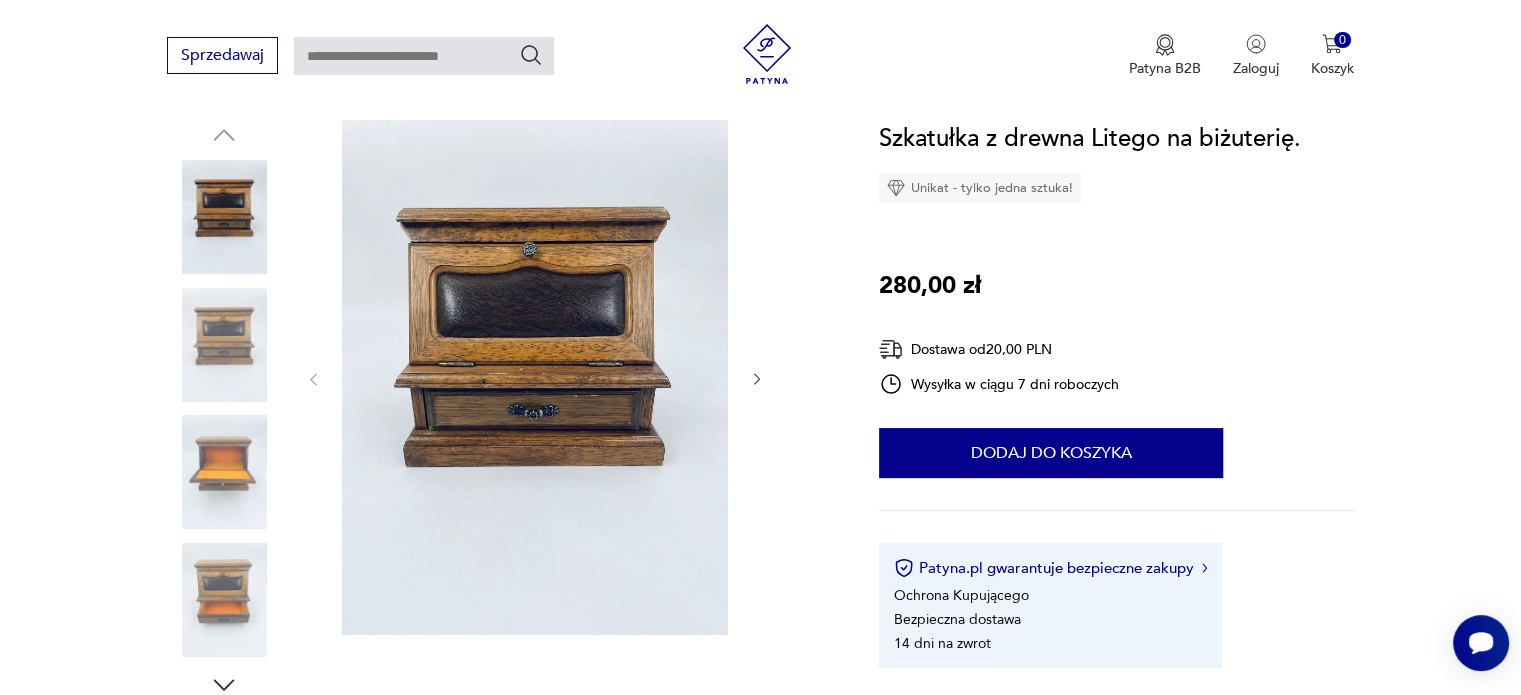 click at bounding box center [757, 379] 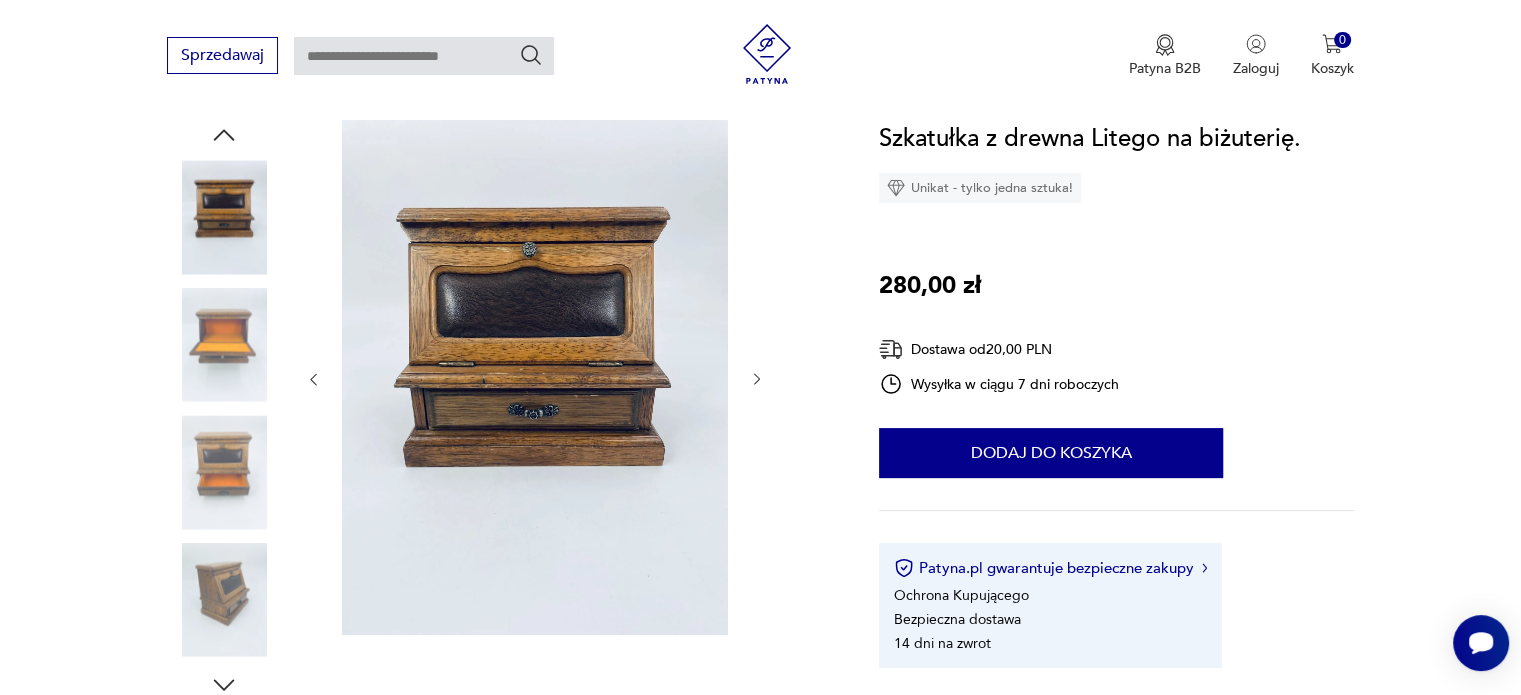 click at bounding box center [757, 380] 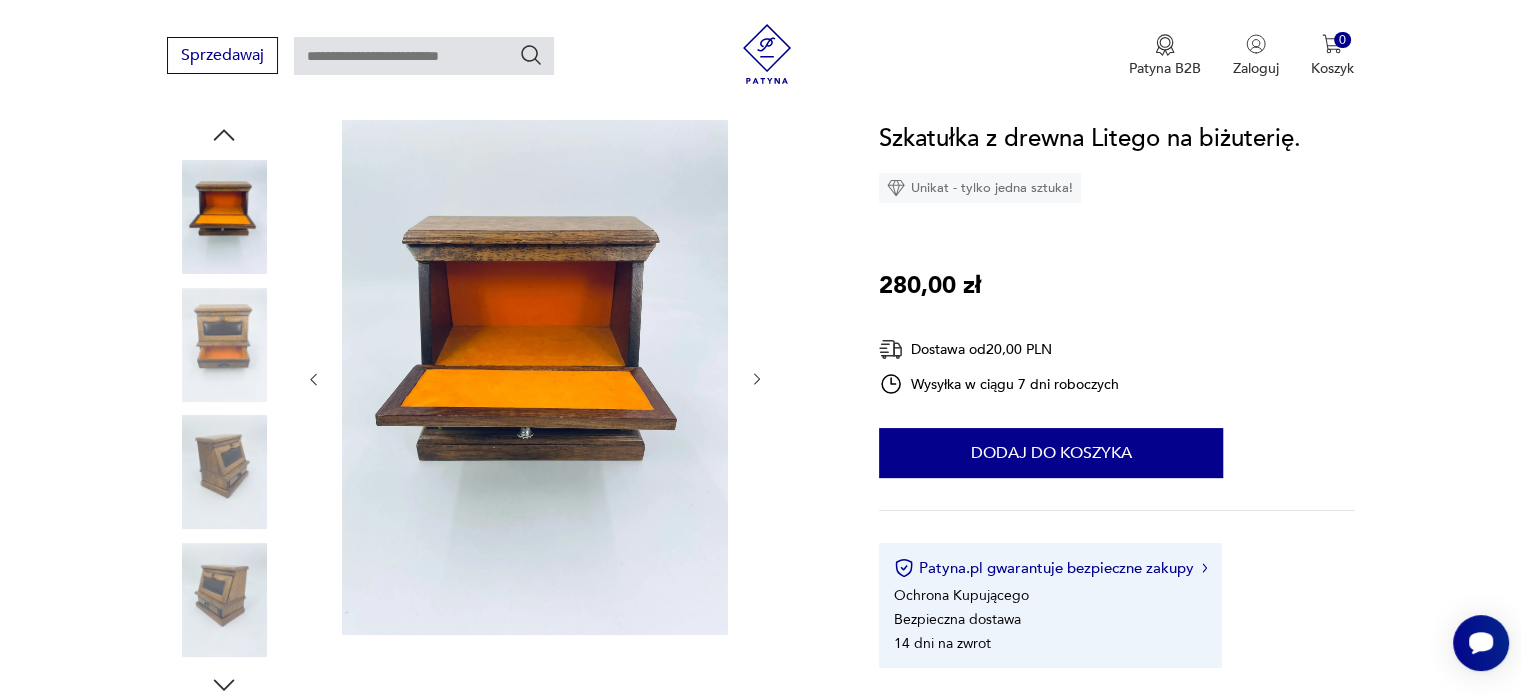 click at bounding box center [757, 380] 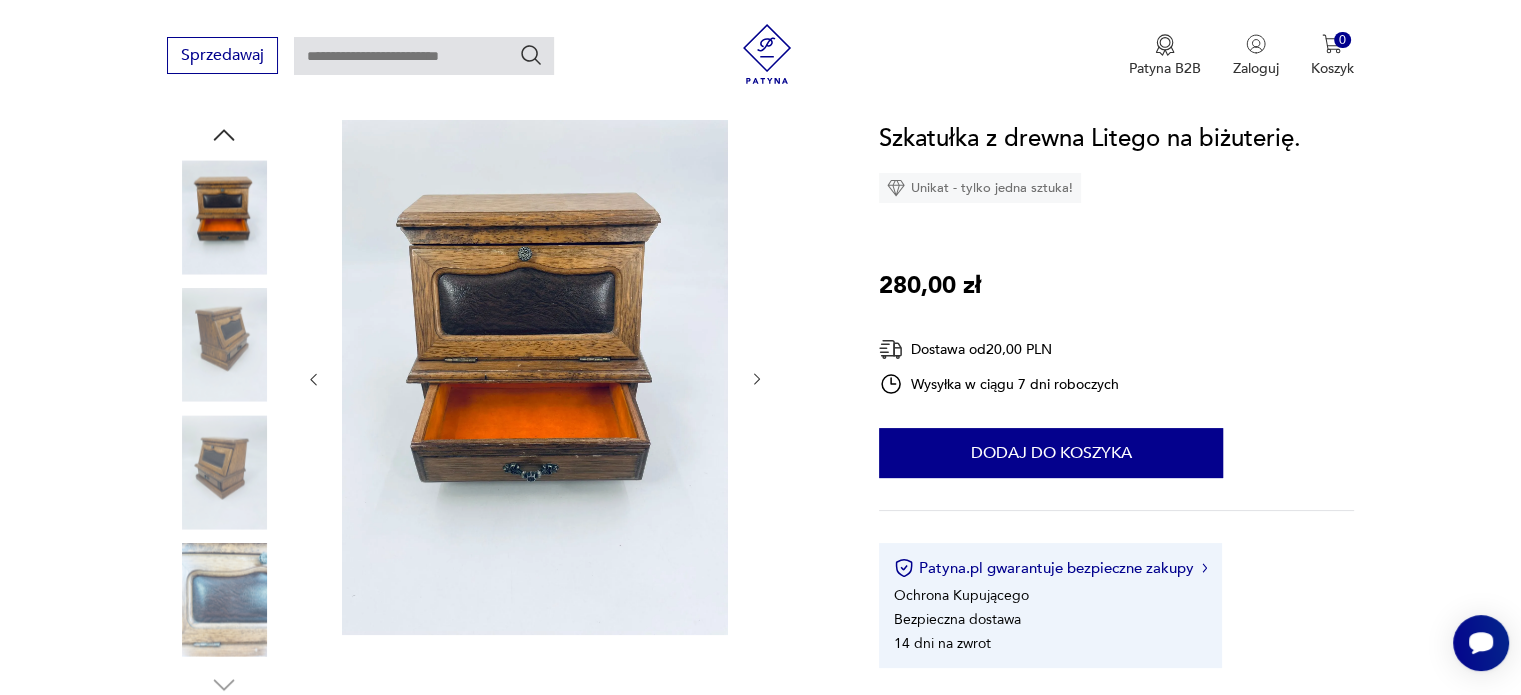 click at bounding box center [757, 380] 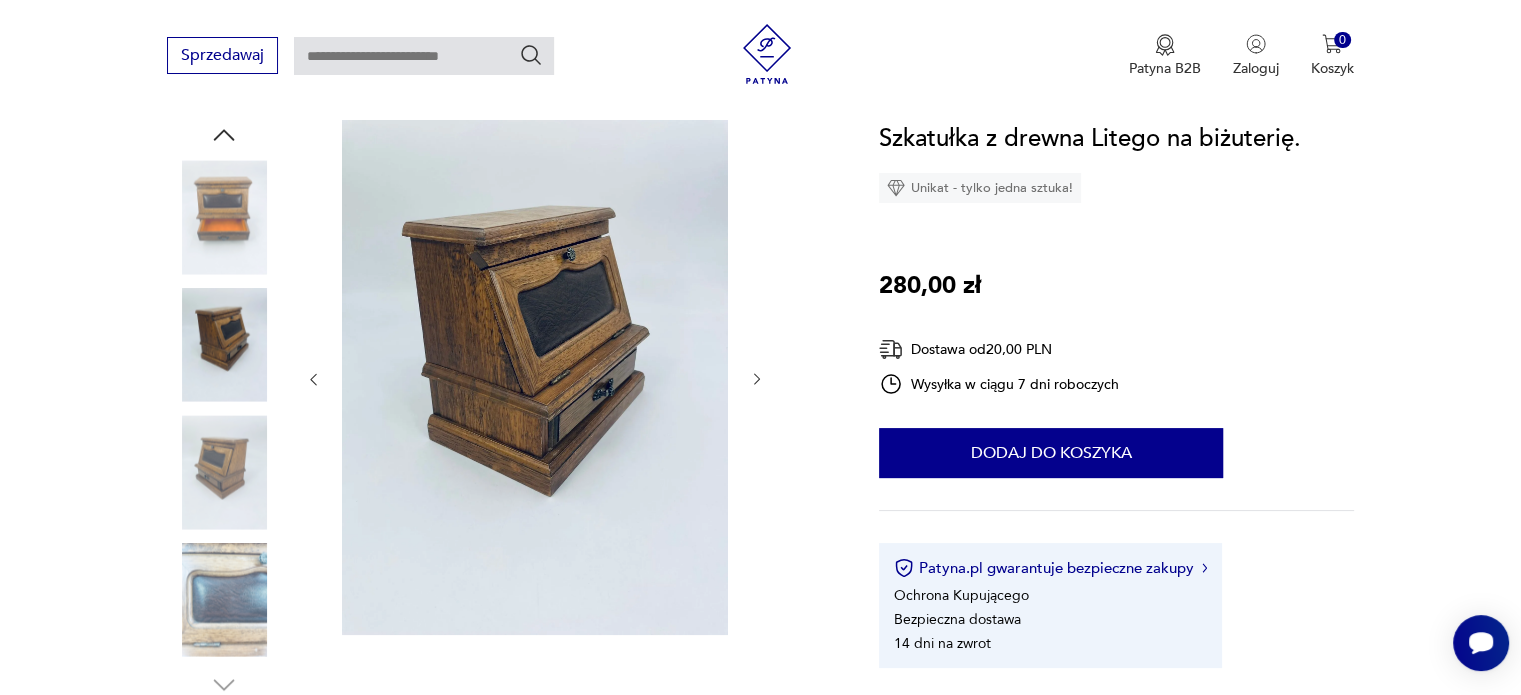click at bounding box center [757, 380] 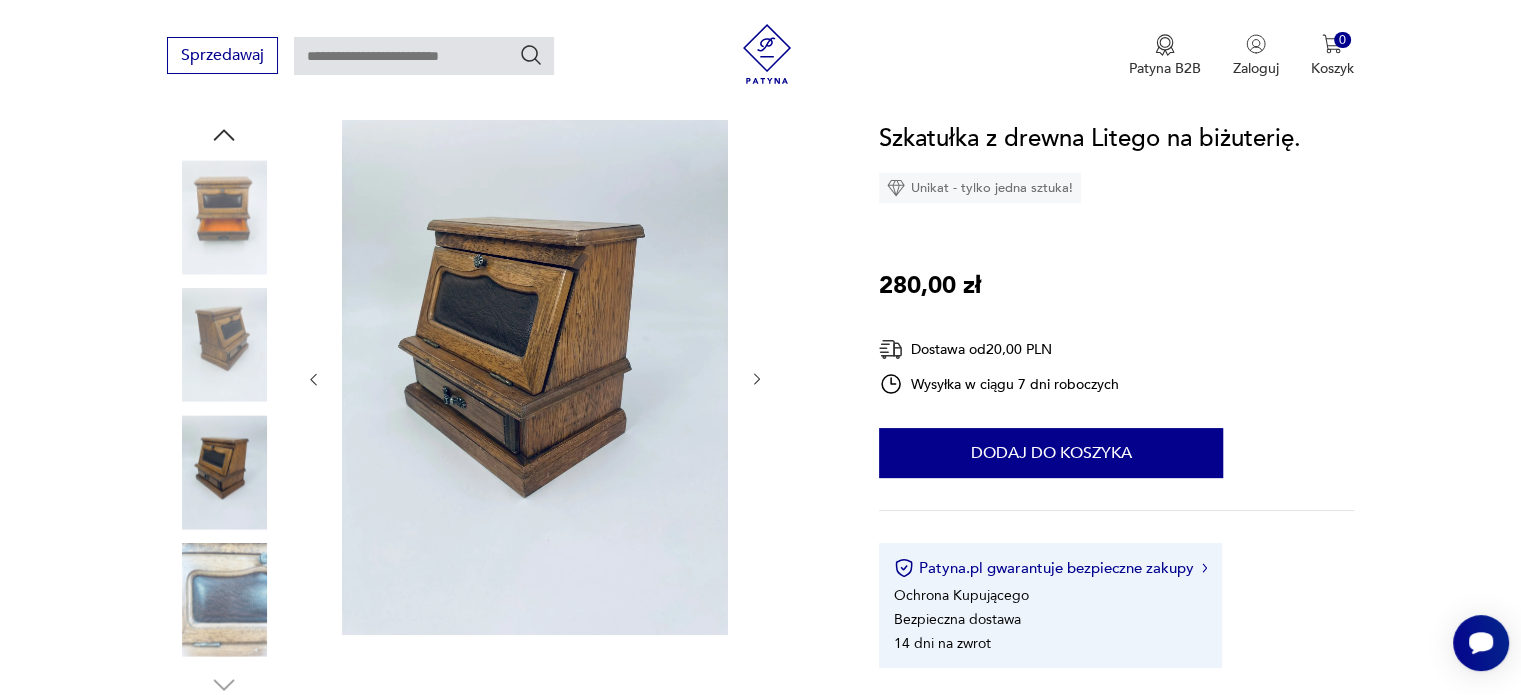 click at bounding box center (757, 380) 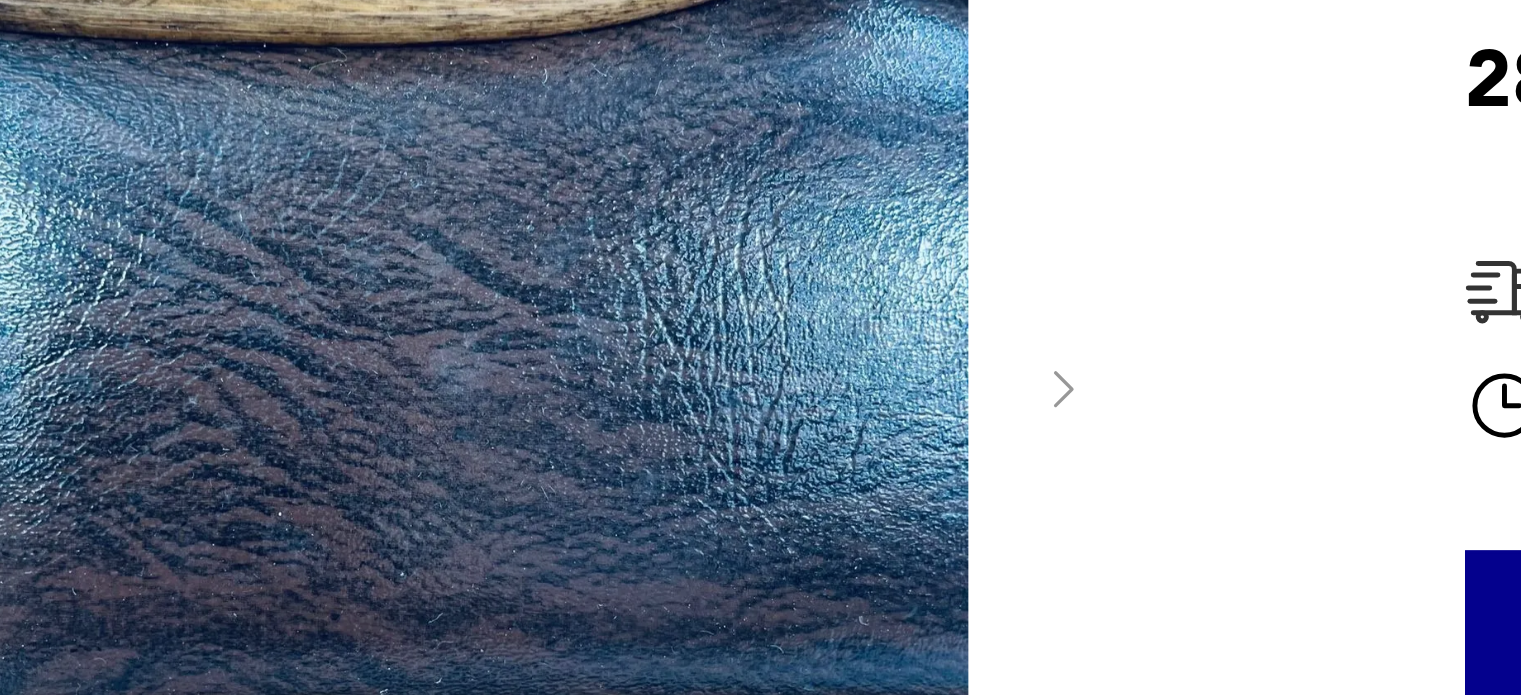 scroll, scrollTop: 210, scrollLeft: 0, axis: vertical 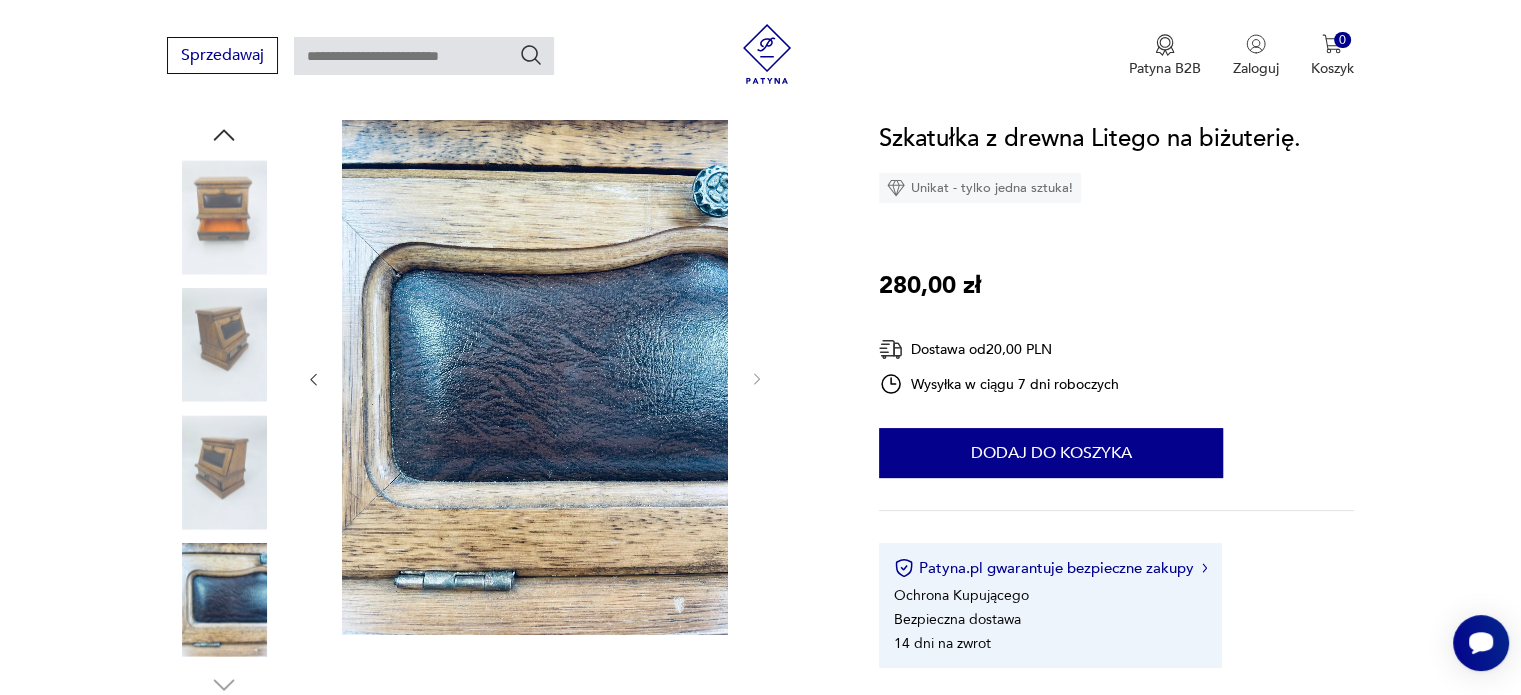 click at bounding box center [314, 380] 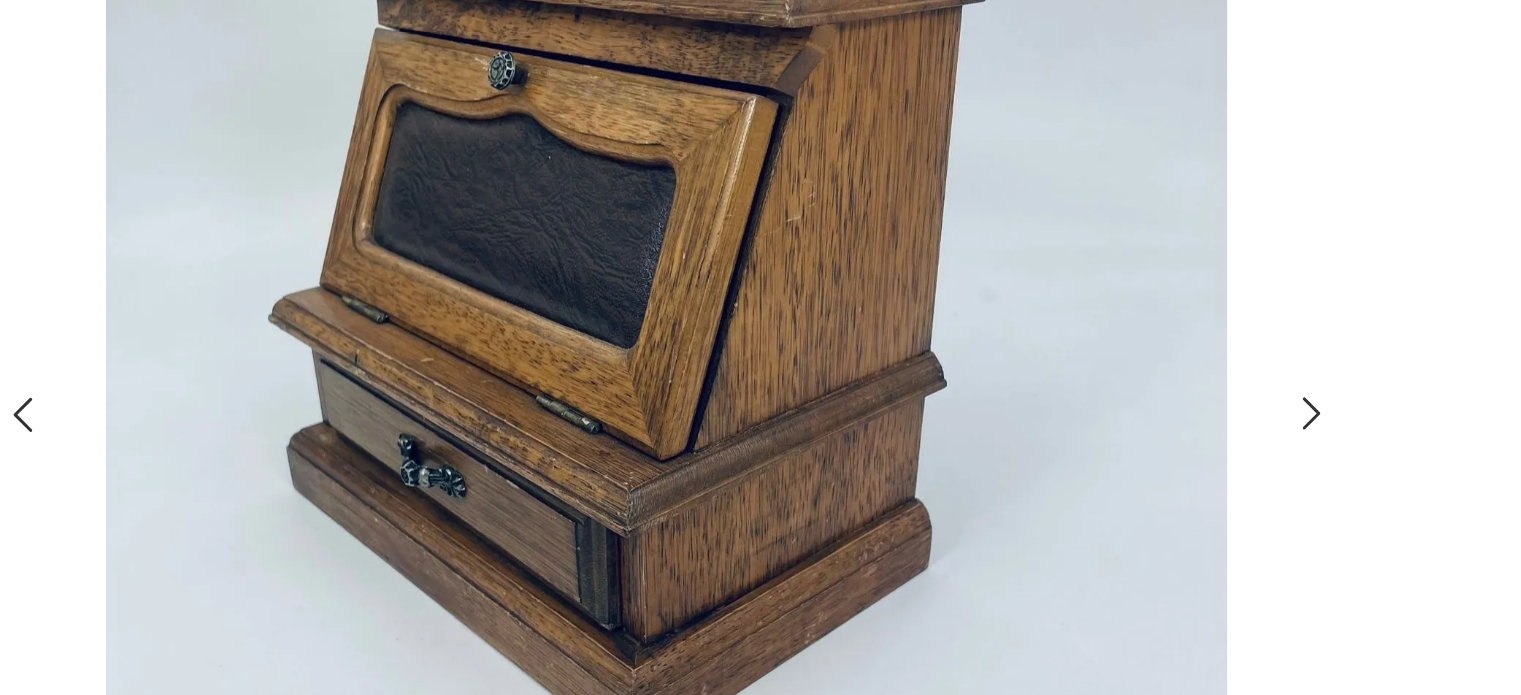 scroll, scrollTop: 210, scrollLeft: 0, axis: vertical 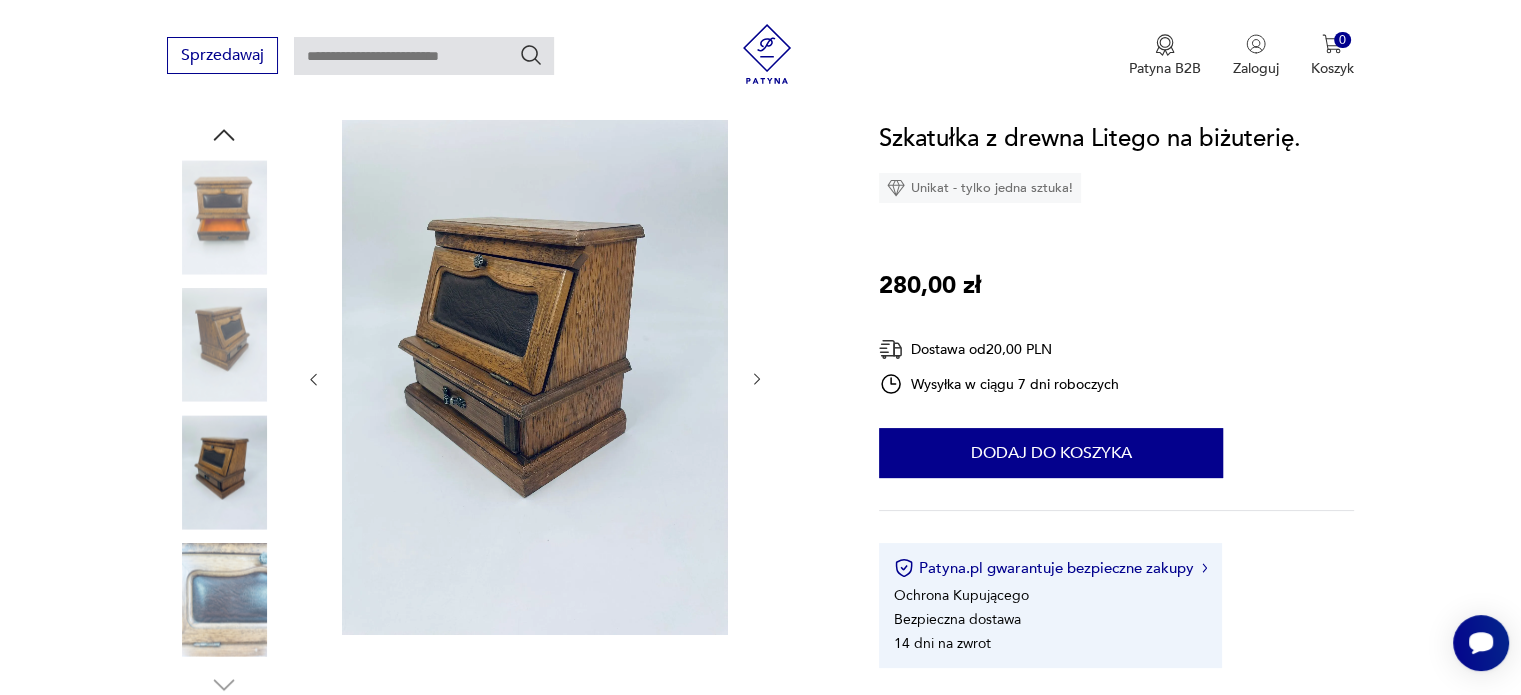 click at bounding box center (314, 380) 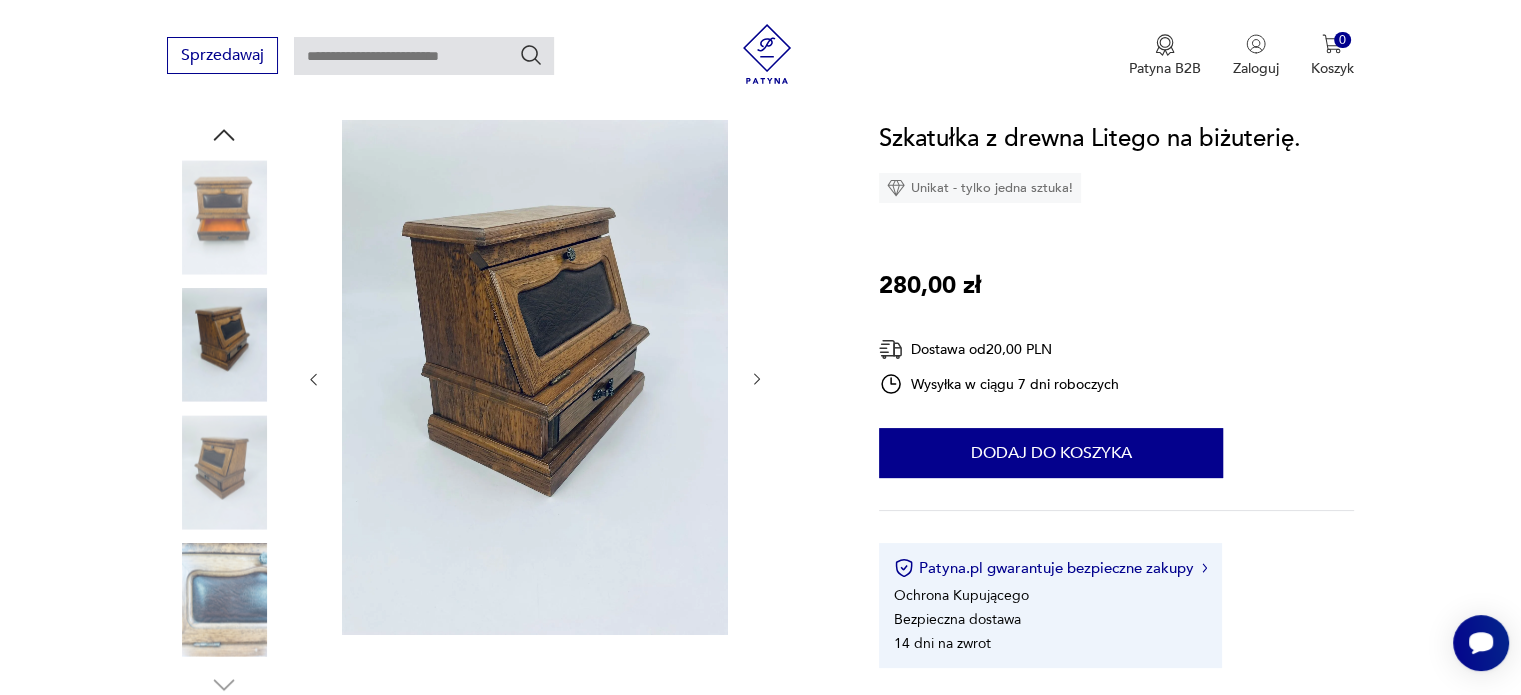 click at bounding box center (314, 380) 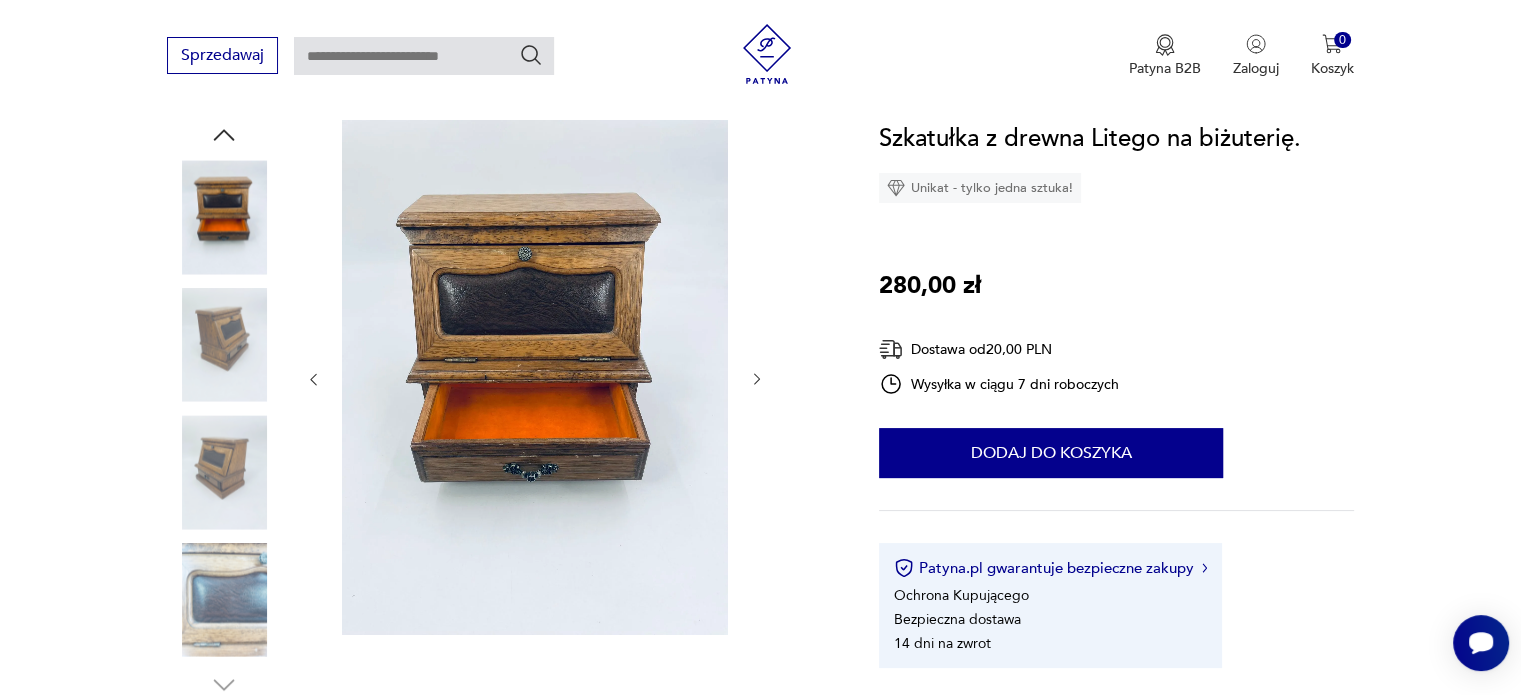 click at bounding box center (757, 379) 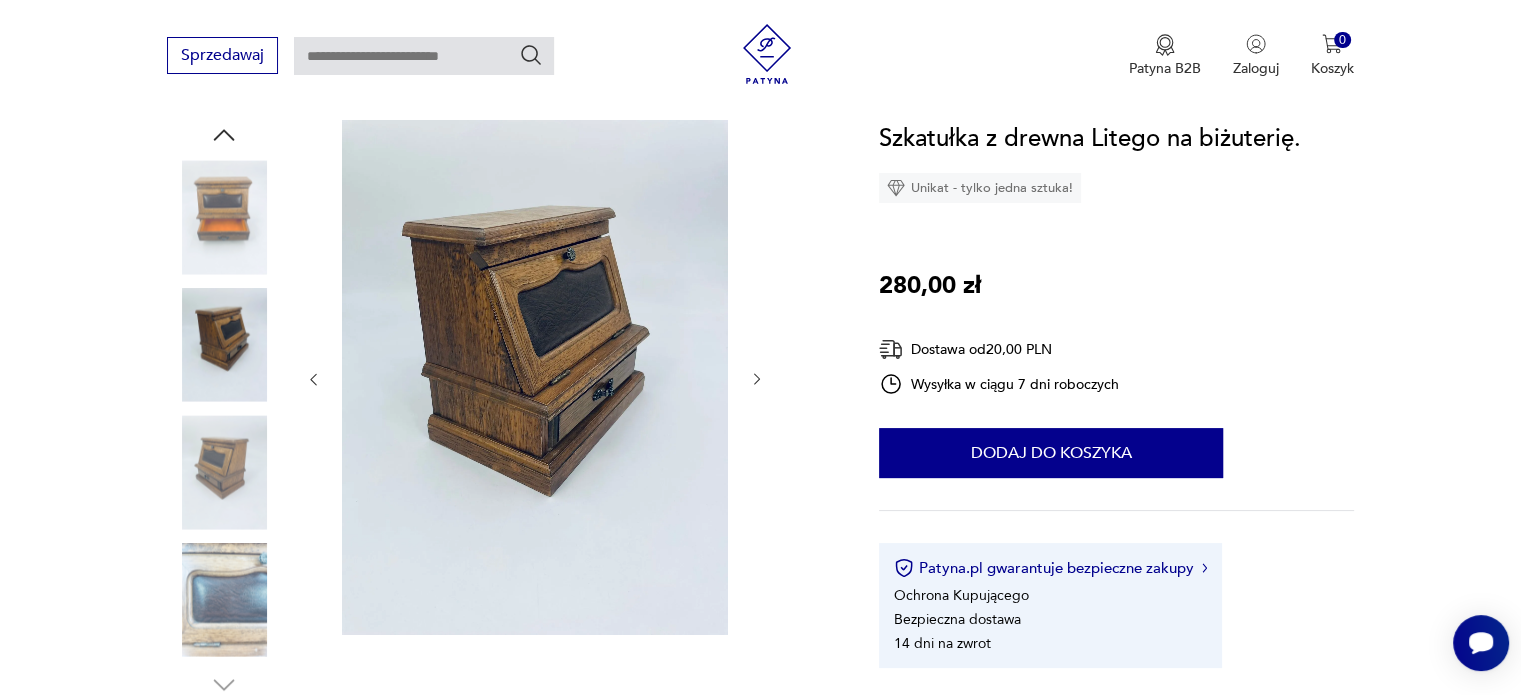 click at bounding box center (757, 379) 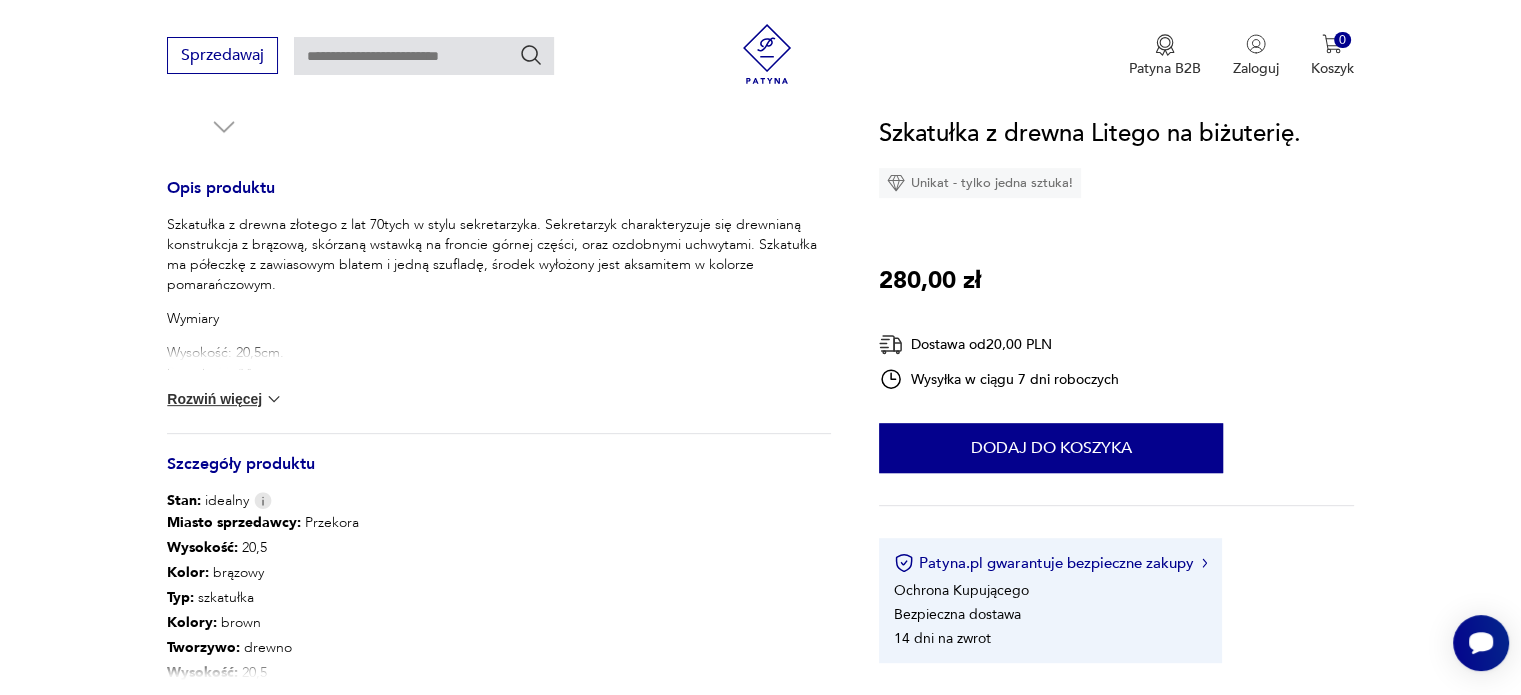 scroll, scrollTop: 770, scrollLeft: 0, axis: vertical 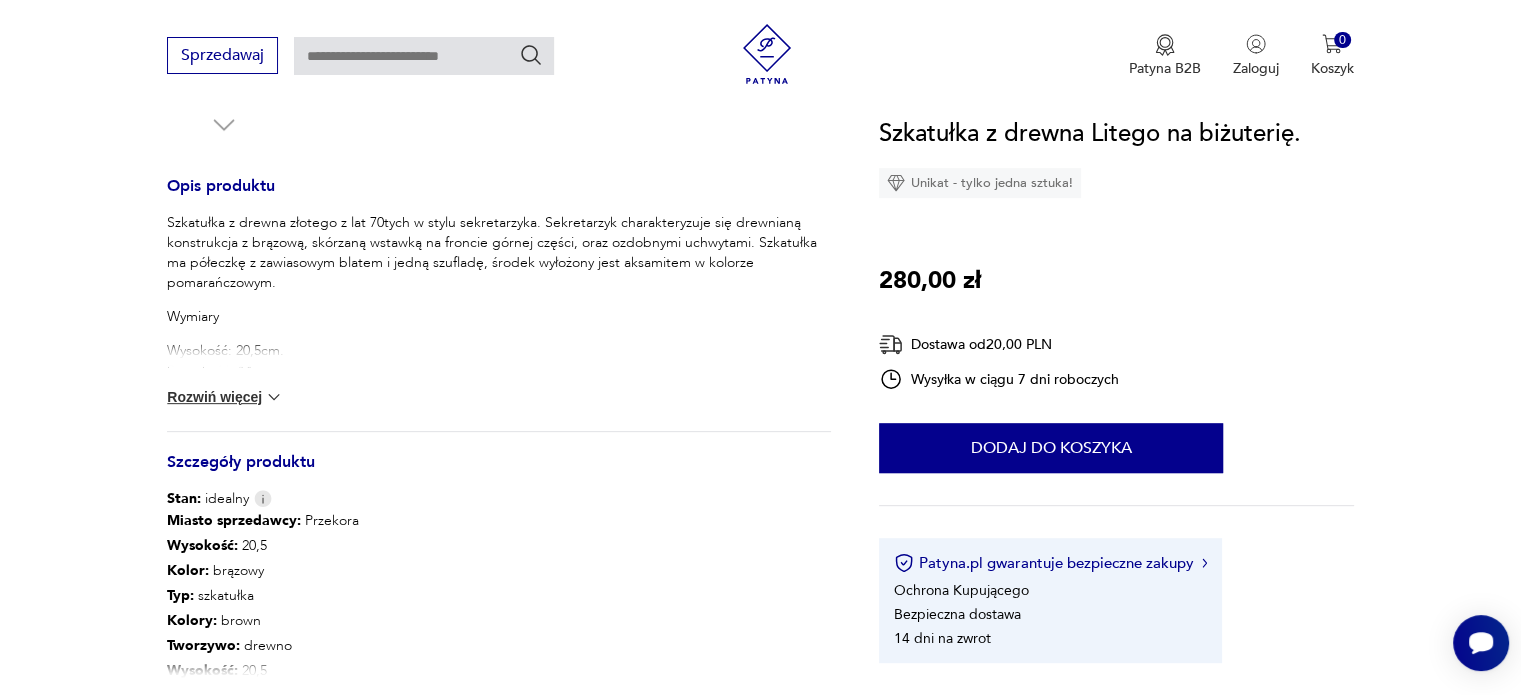 click on "Rozwiń więcej" at bounding box center (225, 397) 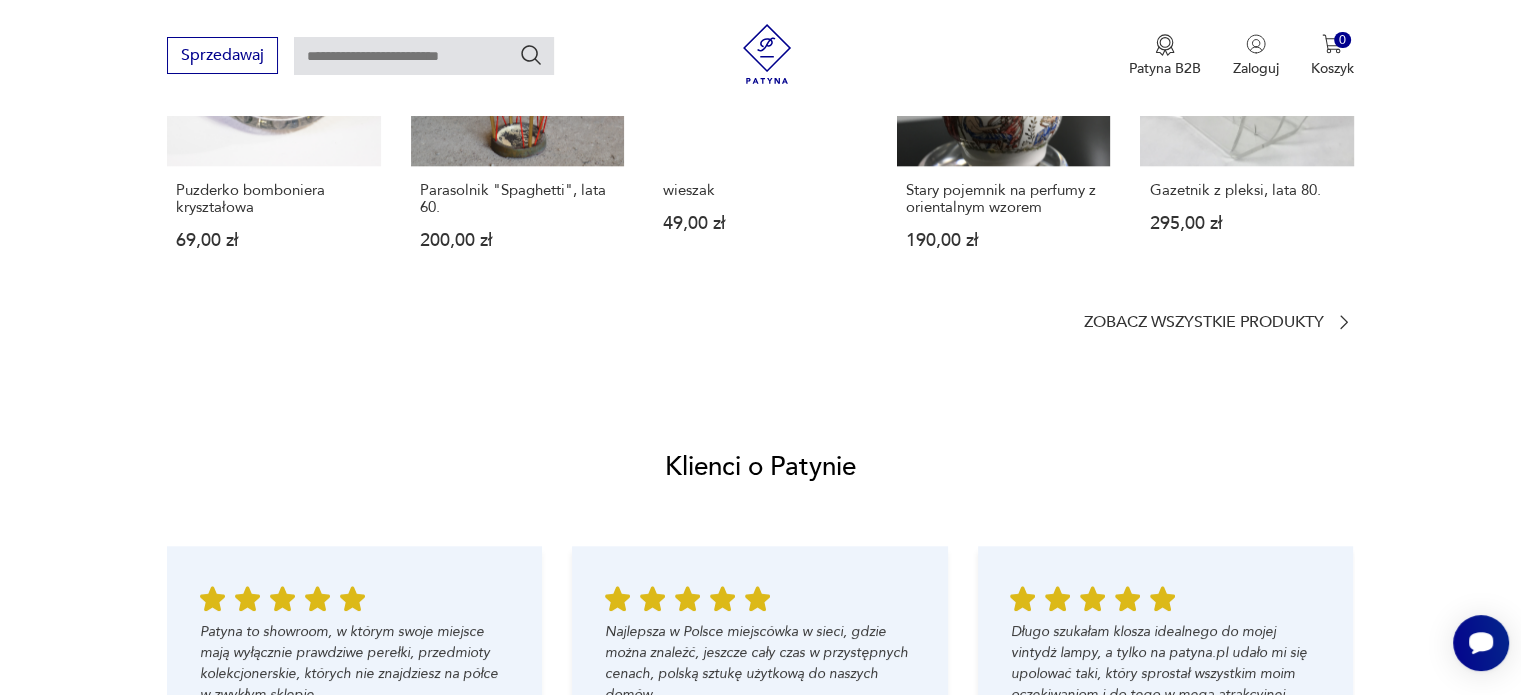 scroll, scrollTop: 2002, scrollLeft: 0, axis: vertical 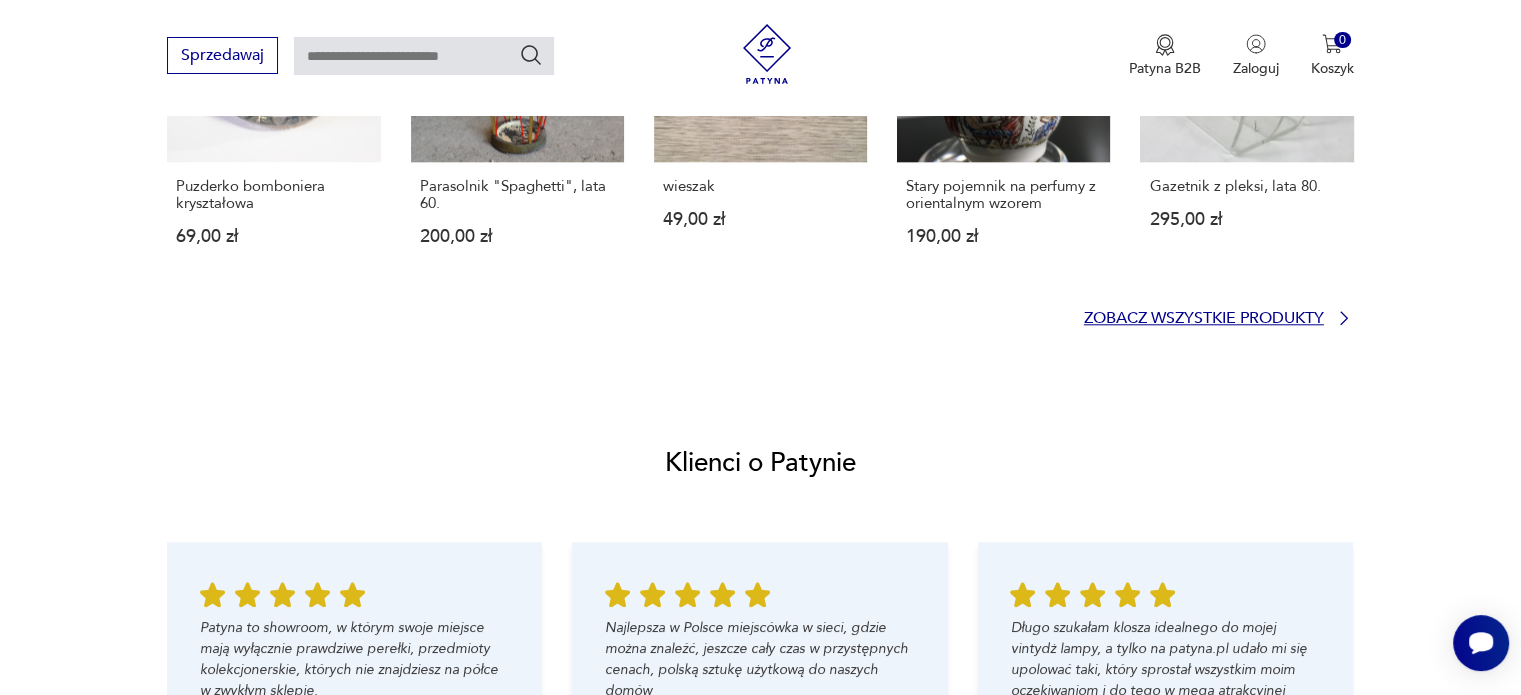 click on "Zobacz wszystkie produkty" at bounding box center [1204, 318] 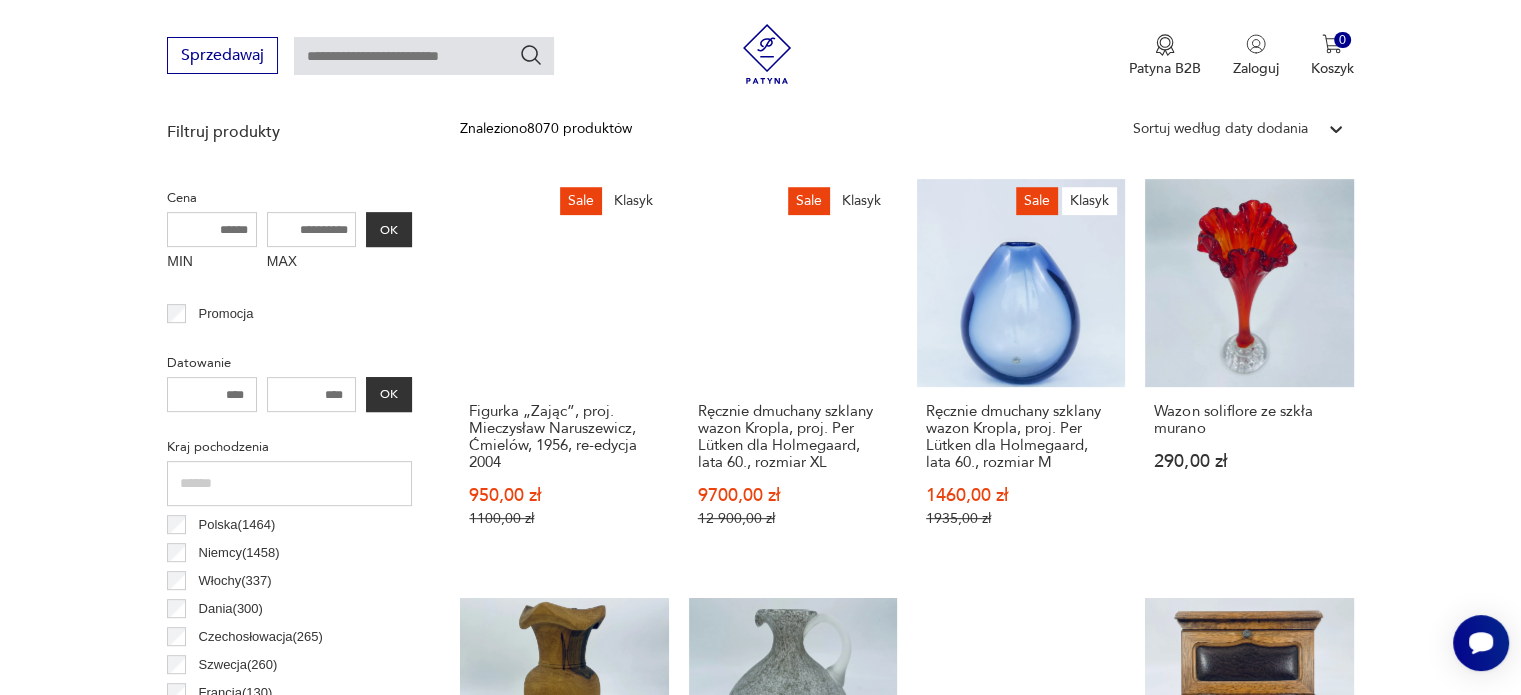 scroll, scrollTop: 724, scrollLeft: 0, axis: vertical 